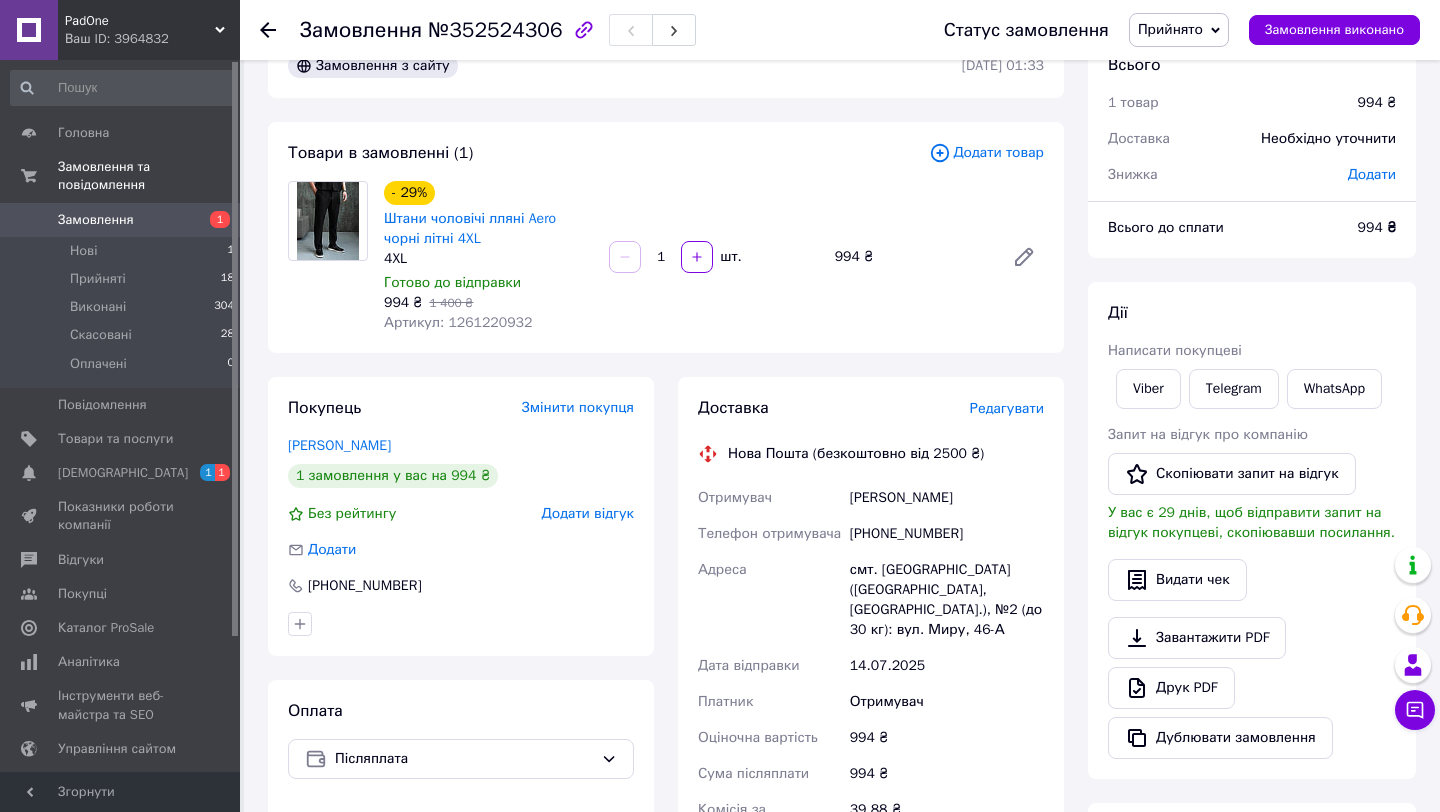 scroll, scrollTop: 0, scrollLeft: 0, axis: both 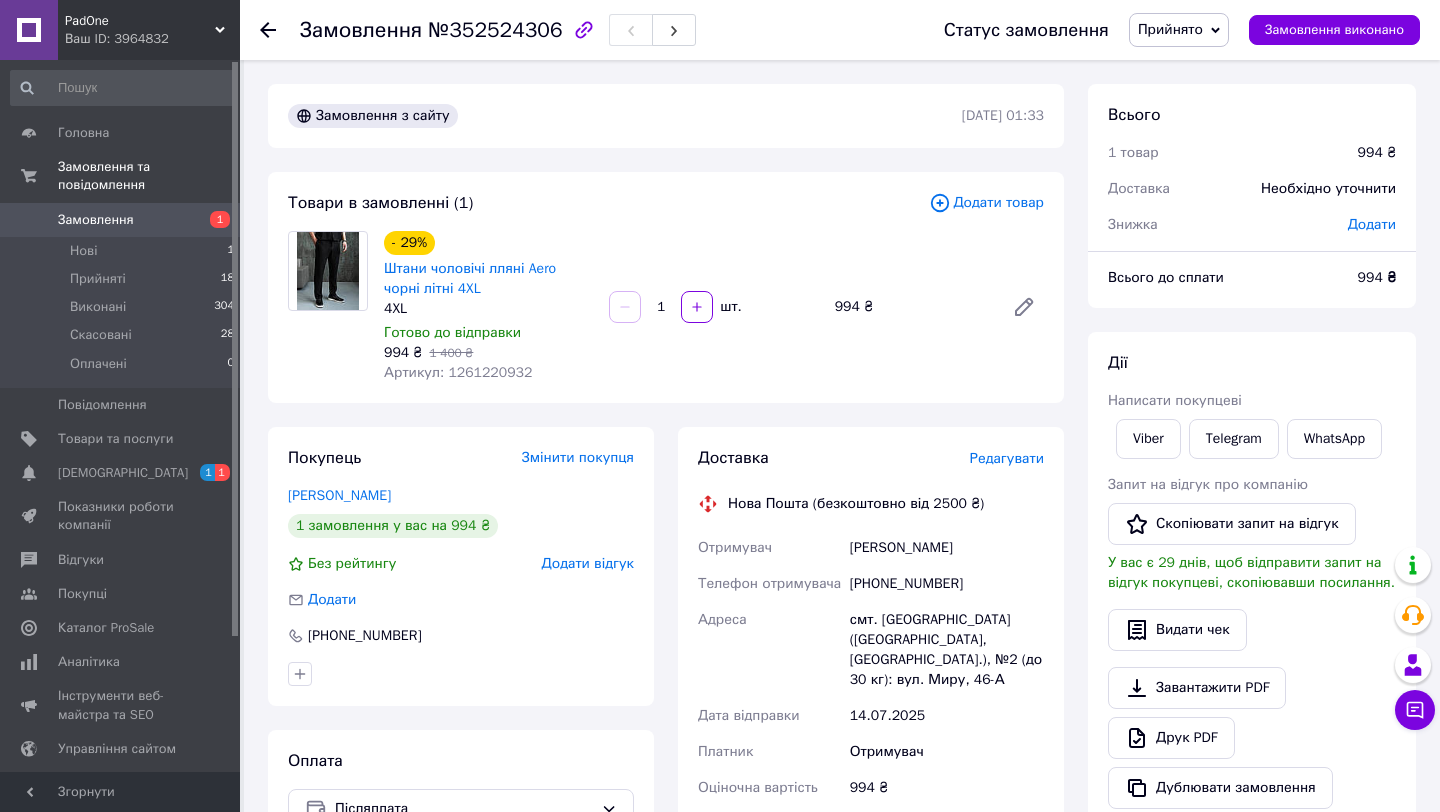 click on "Артикул: 1261220932" at bounding box center (458, 372) 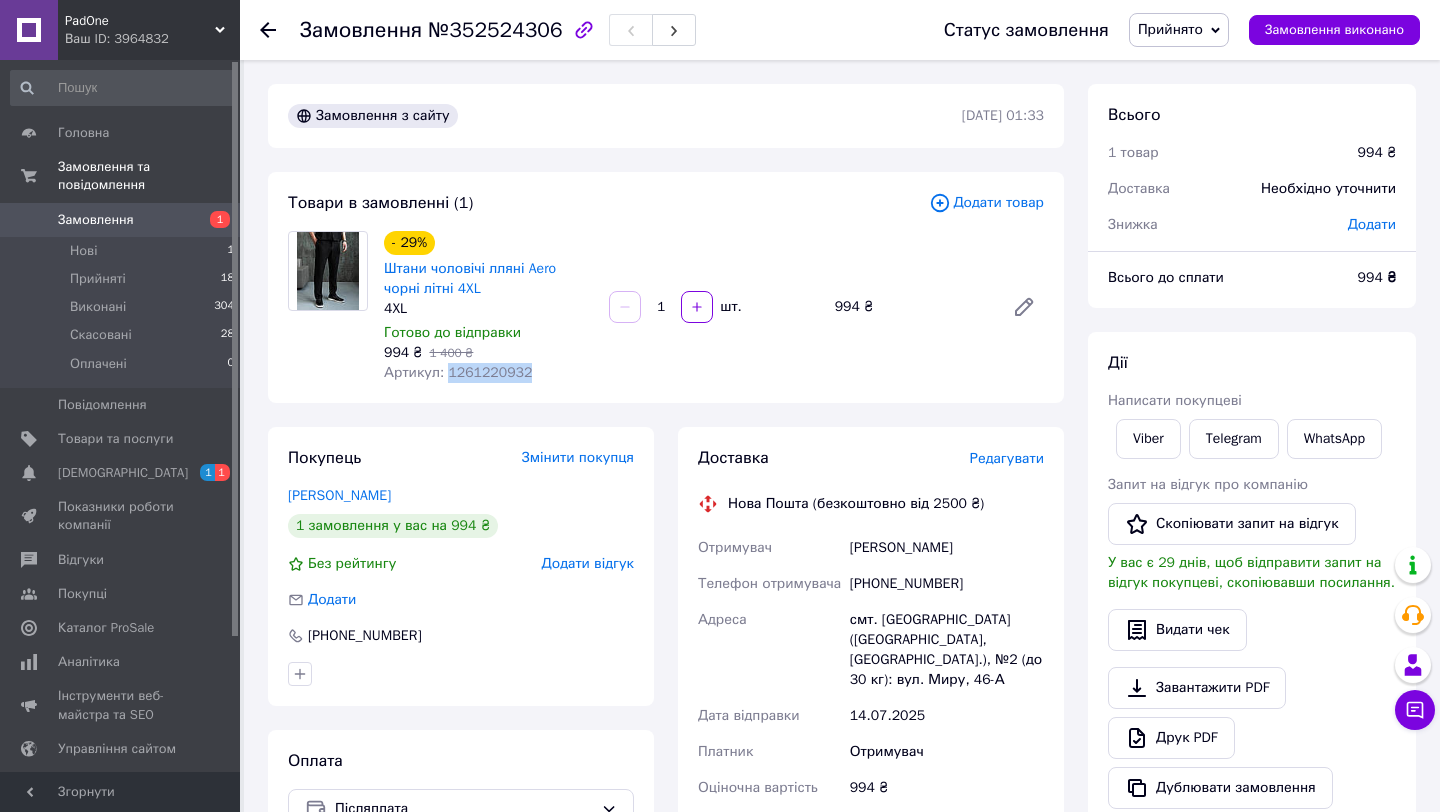 click on "Артикул: 1261220932" at bounding box center (458, 372) 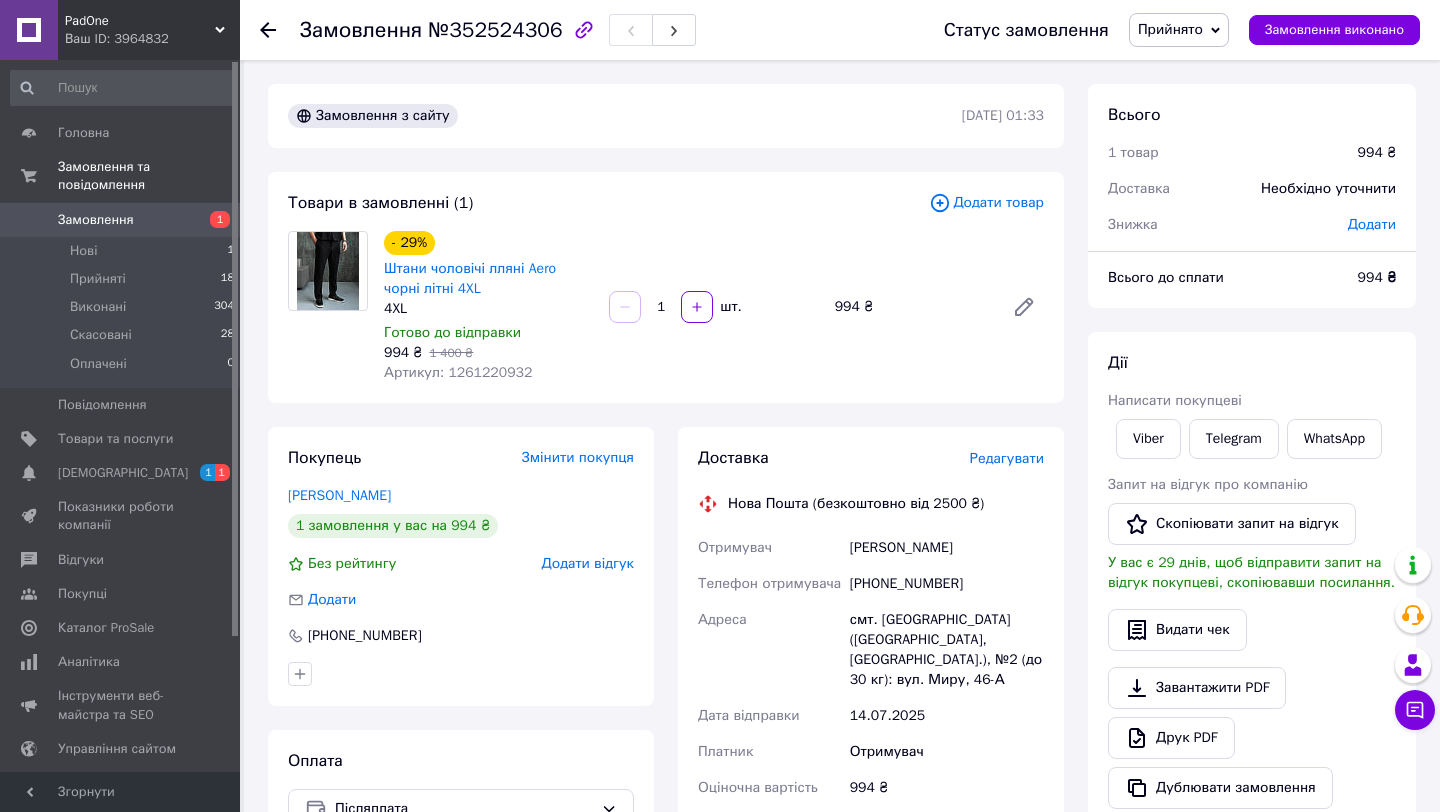 click on "[PERSON_NAME]" at bounding box center [947, 548] 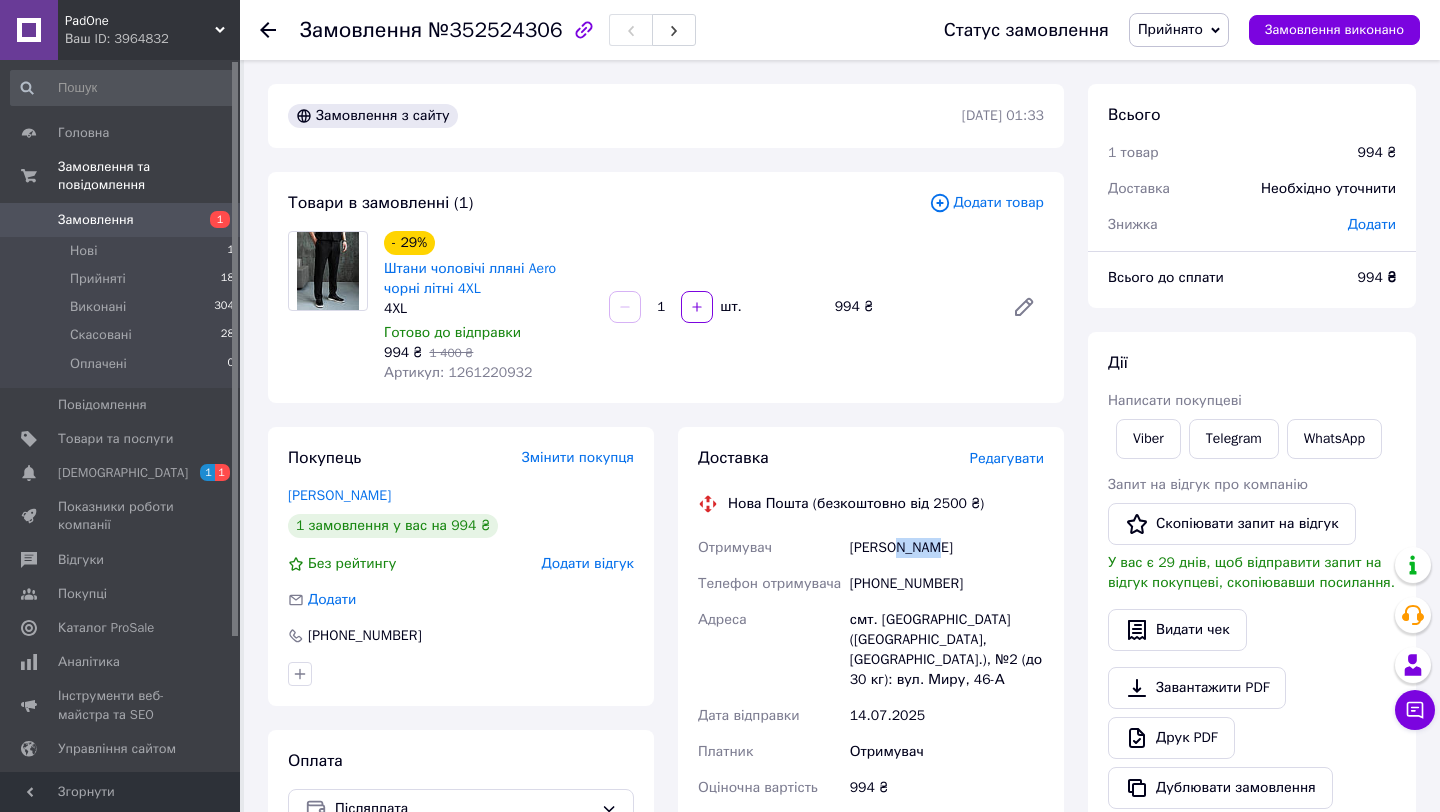 click on "[PERSON_NAME]" at bounding box center [947, 548] 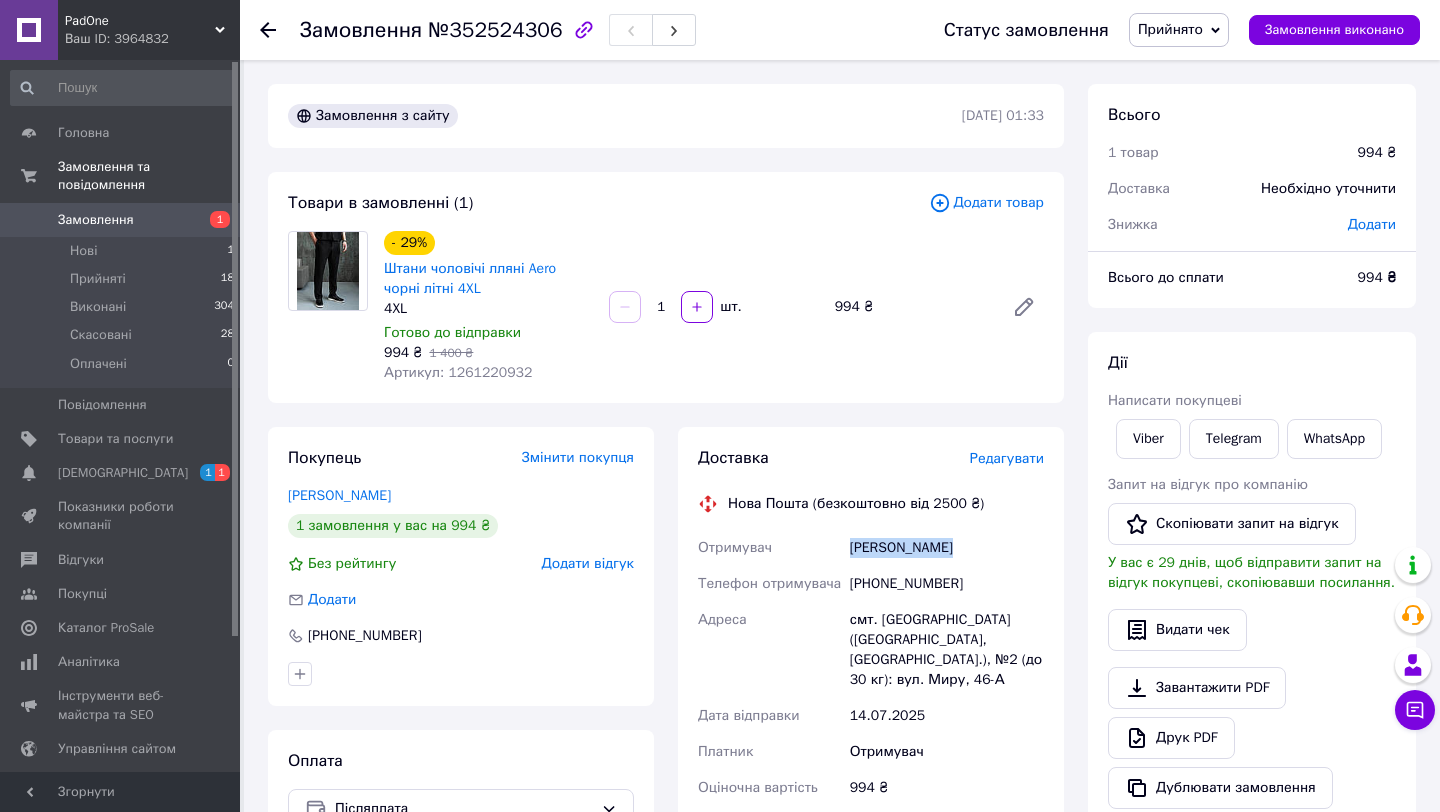 click on "[PERSON_NAME]" at bounding box center (947, 548) 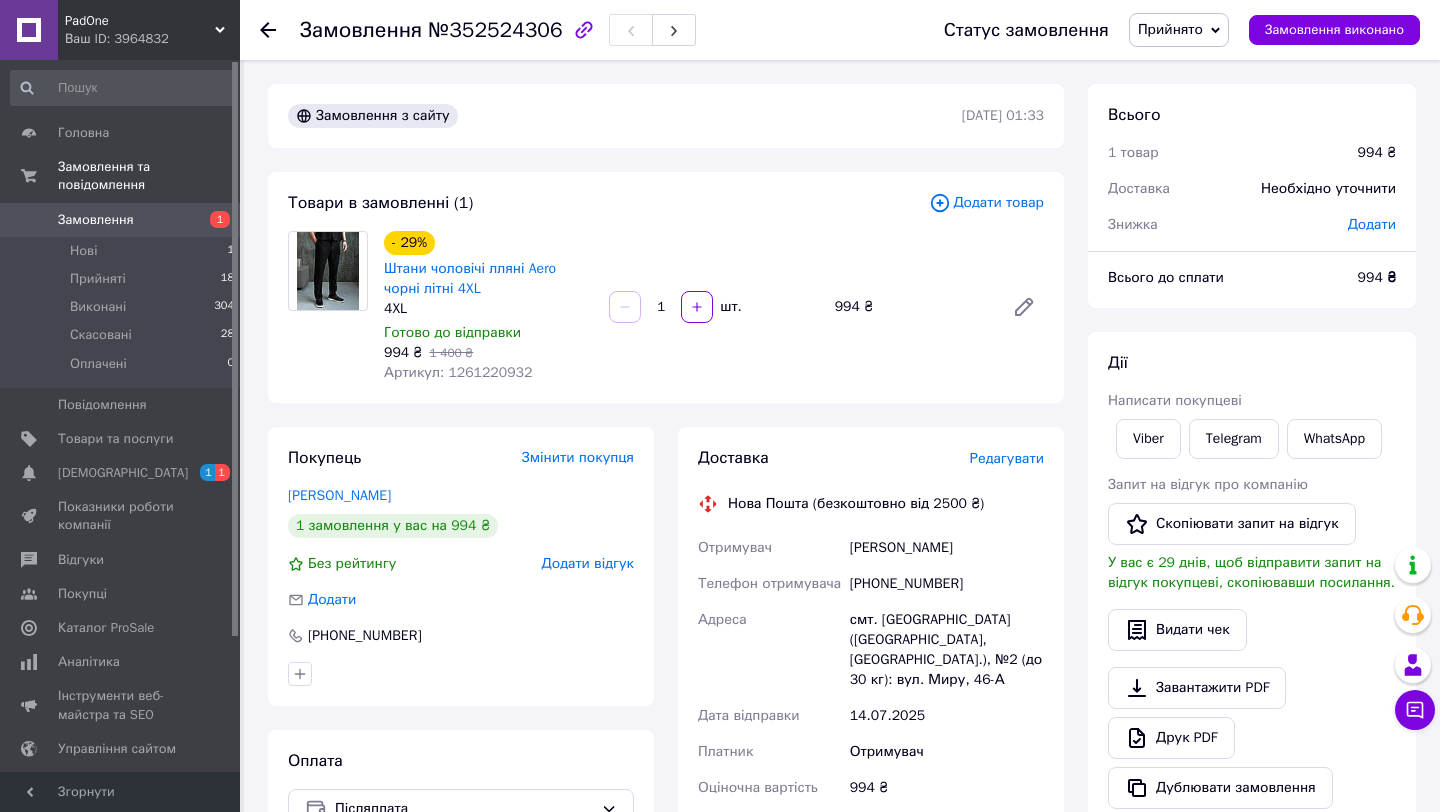 click on "[PHONE_NUMBER]" at bounding box center (947, 584) 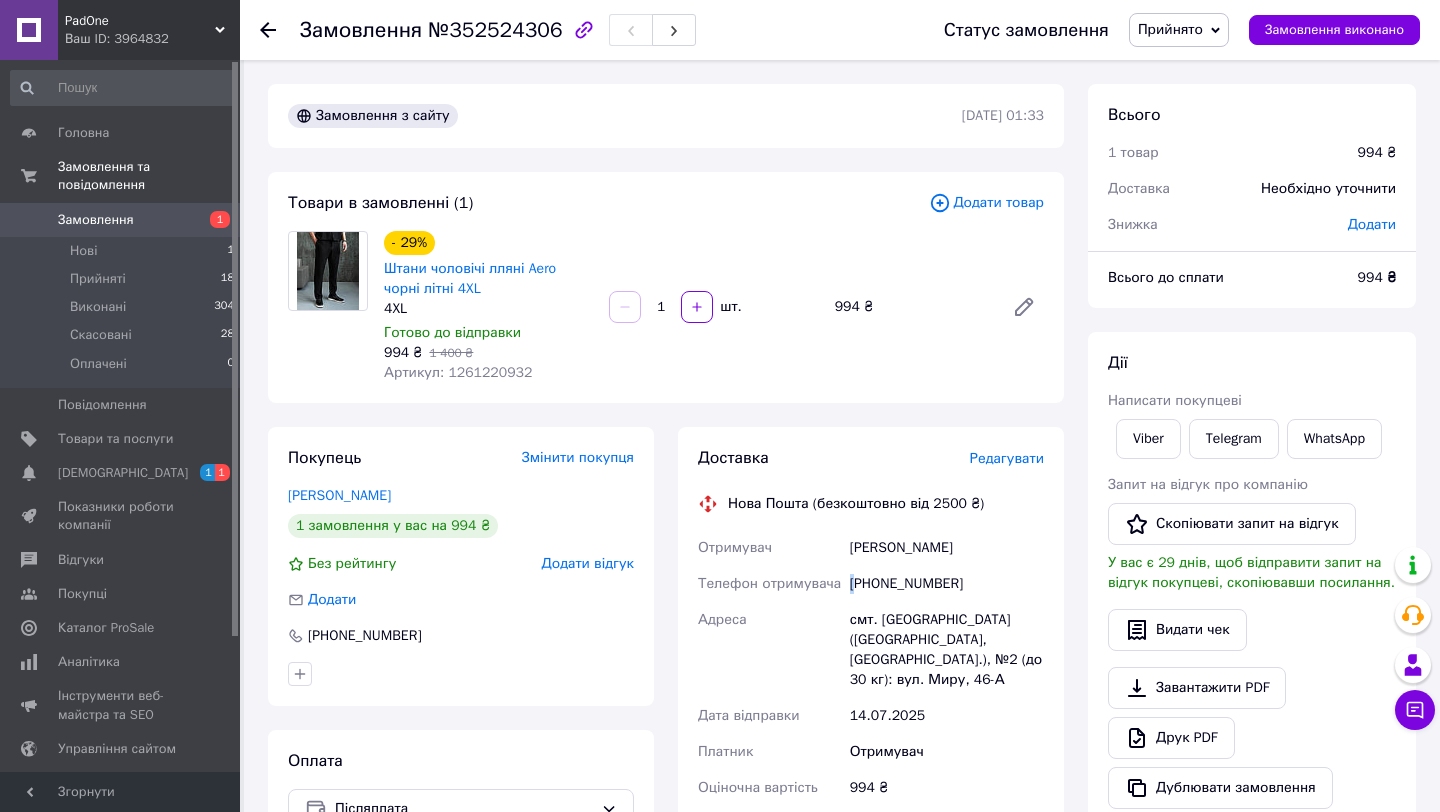click on "[PHONE_NUMBER]" at bounding box center [947, 584] 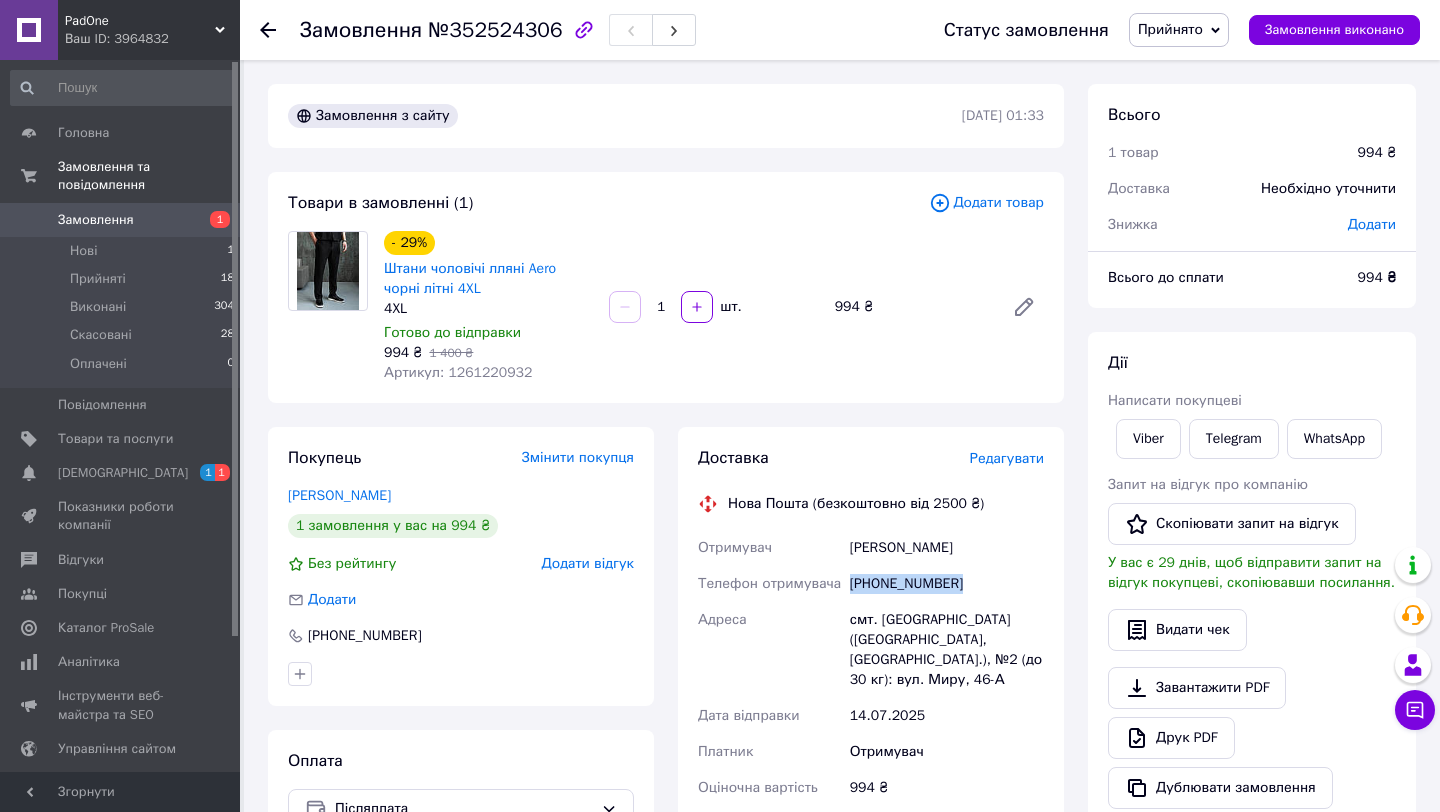 click on "[PHONE_NUMBER]" at bounding box center [947, 584] 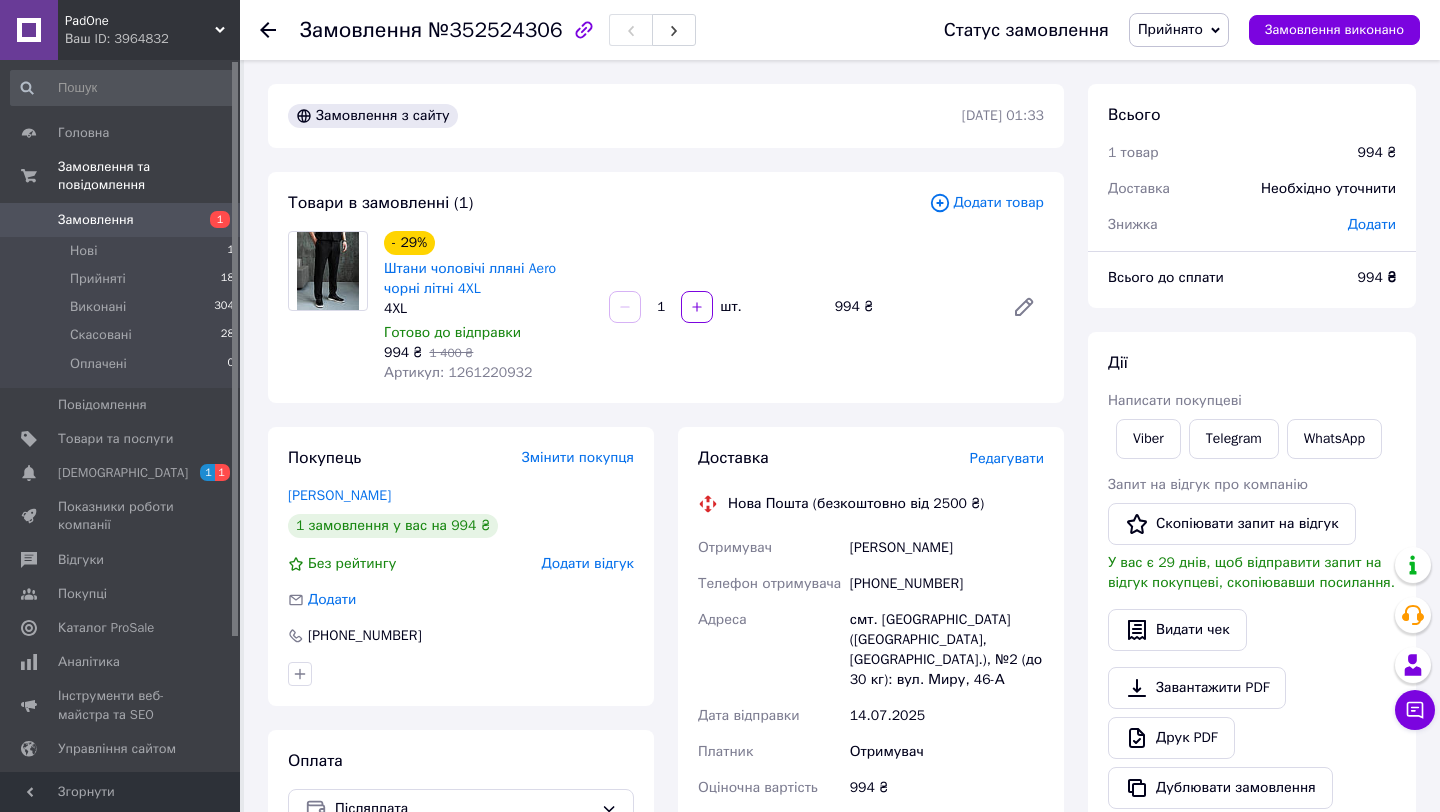 click on "смт. [GEOGRAPHIC_DATA] ([GEOGRAPHIC_DATA], [GEOGRAPHIC_DATA].), №2 (до 30 кг): вул. Миру, 46-А" at bounding box center (947, 650) 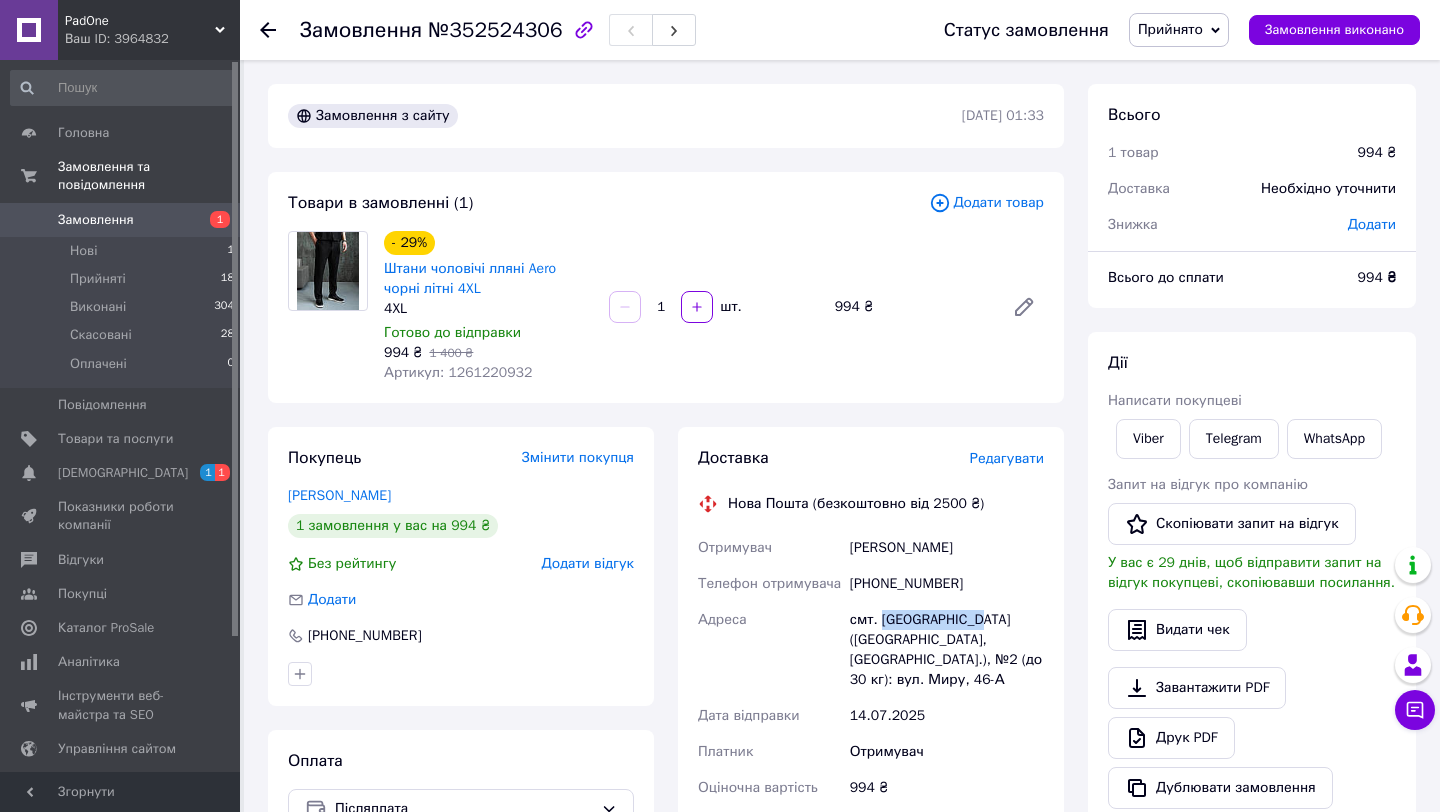 click on "смт. [GEOGRAPHIC_DATA] ([GEOGRAPHIC_DATA], [GEOGRAPHIC_DATA].), №2 (до 30 кг): вул. Миру, 46-А" at bounding box center [947, 650] 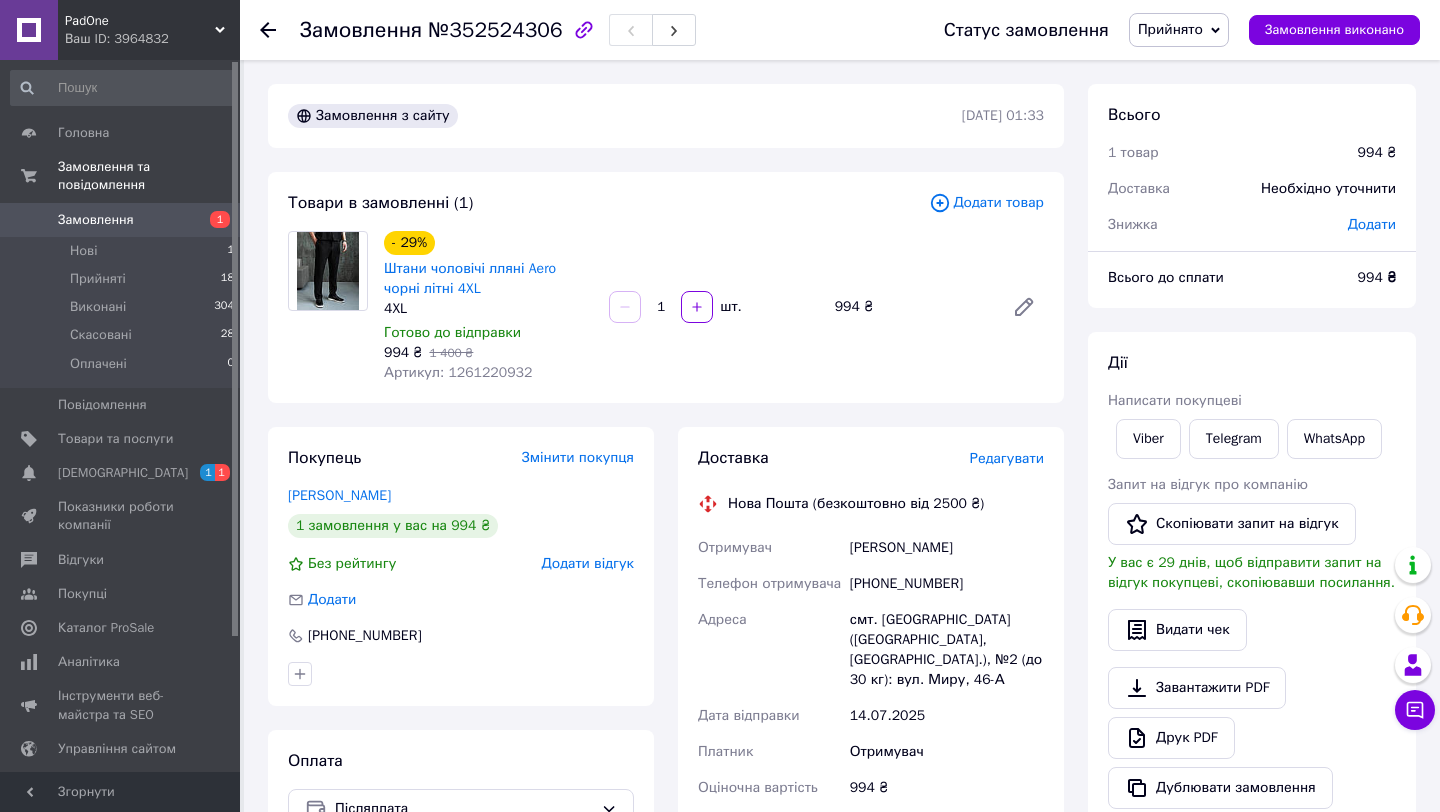 click on "[PERSON_NAME]" at bounding box center (947, 548) 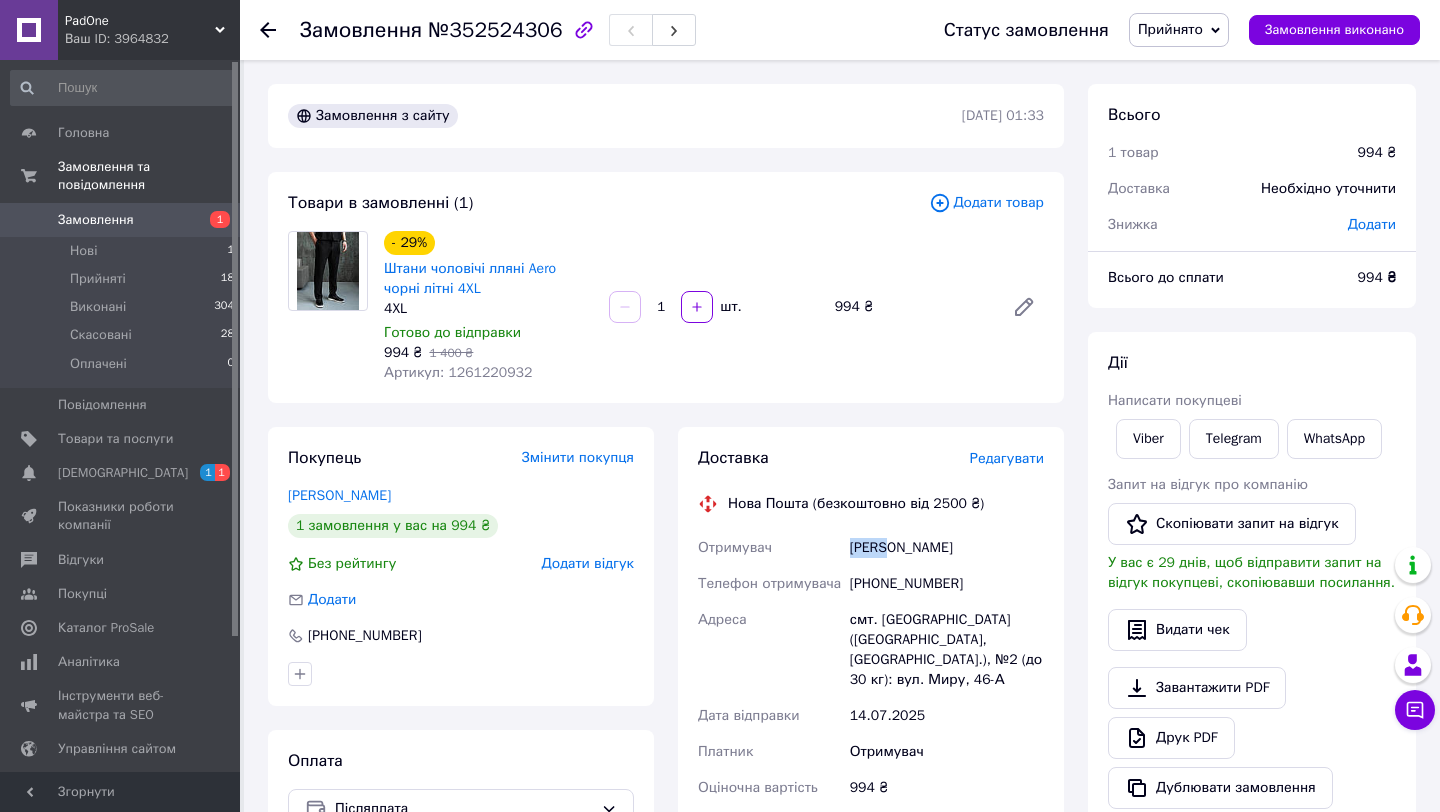 click on "[PERSON_NAME]" at bounding box center [947, 548] 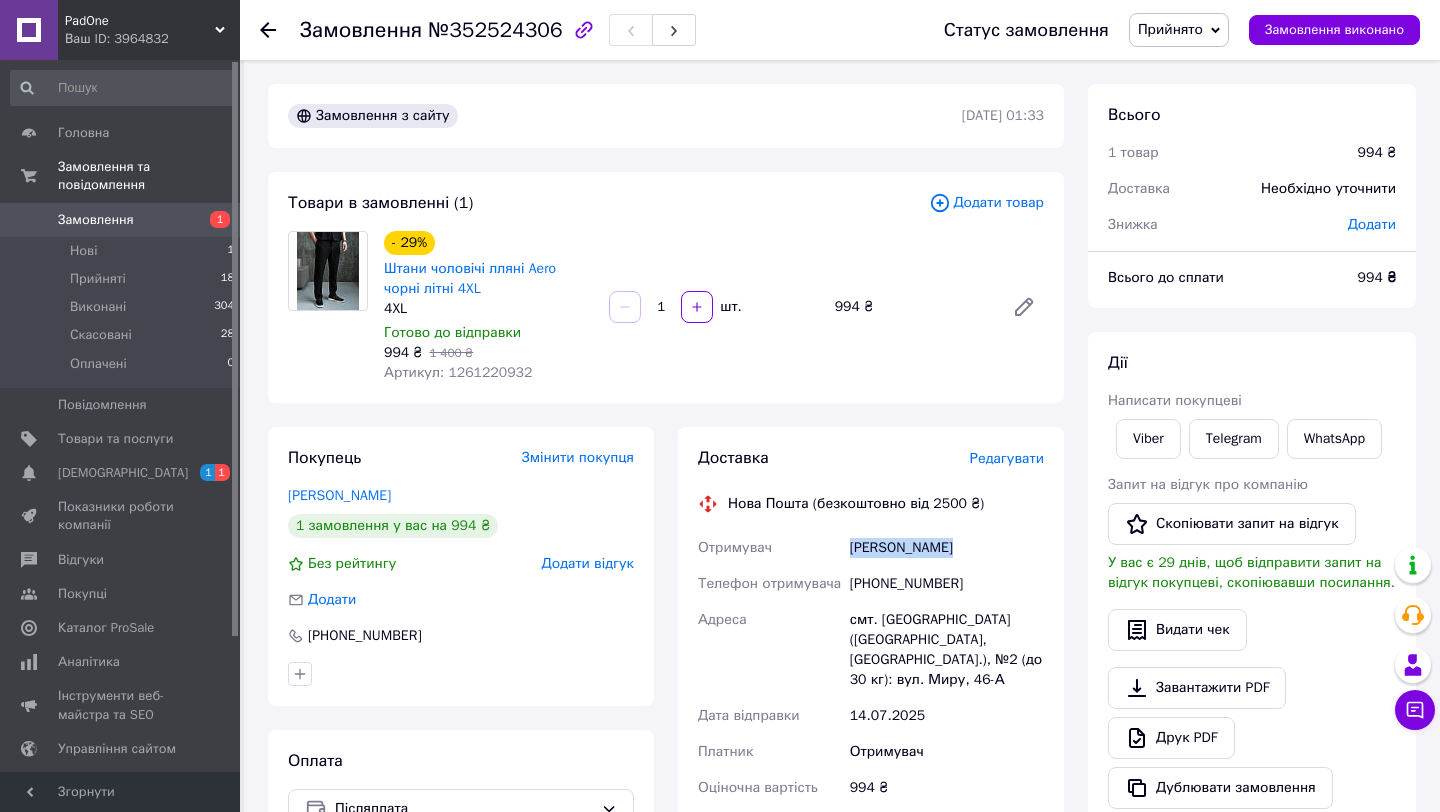 click on "[PERSON_NAME]" at bounding box center [947, 548] 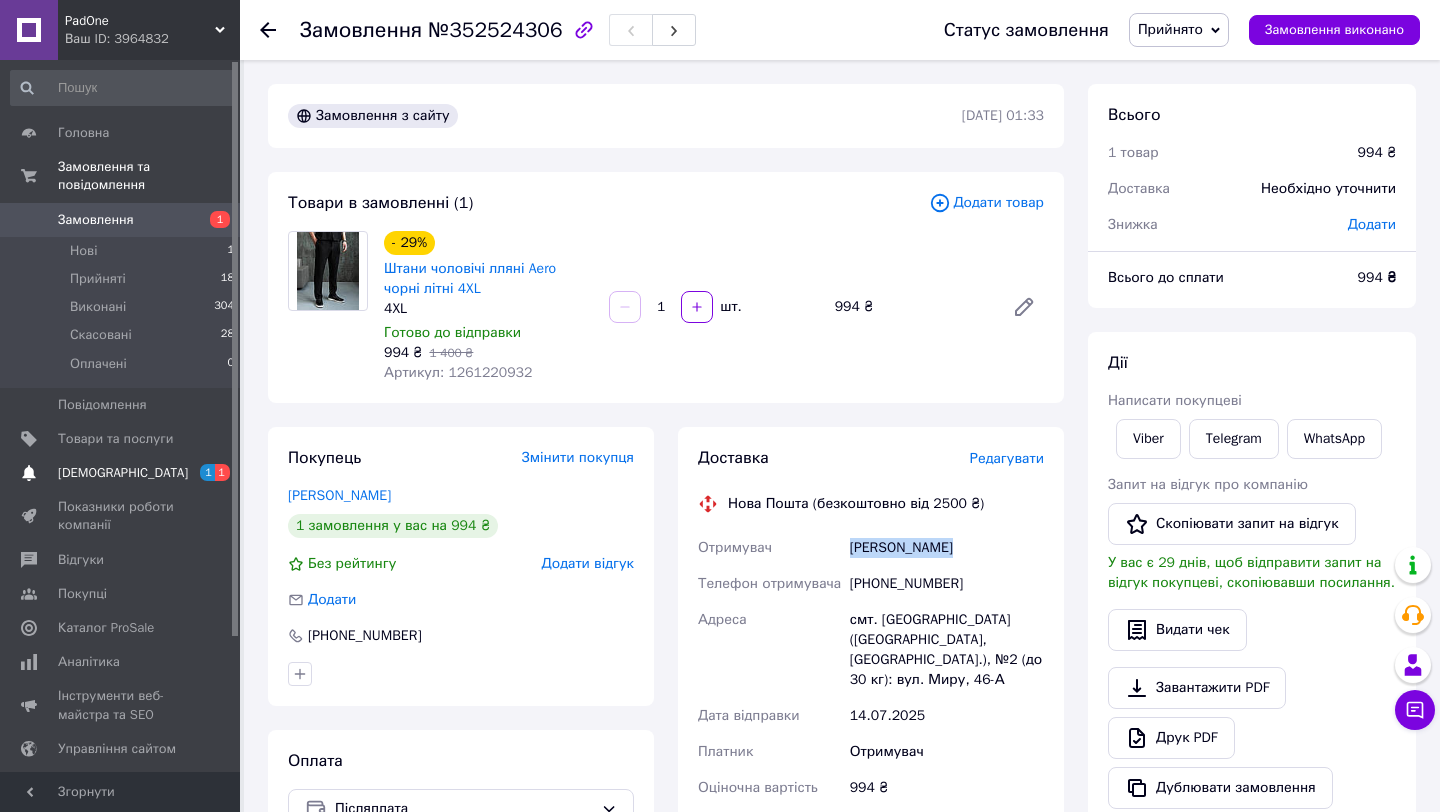 click on "[DEMOGRAPHIC_DATA]" at bounding box center (123, 473) 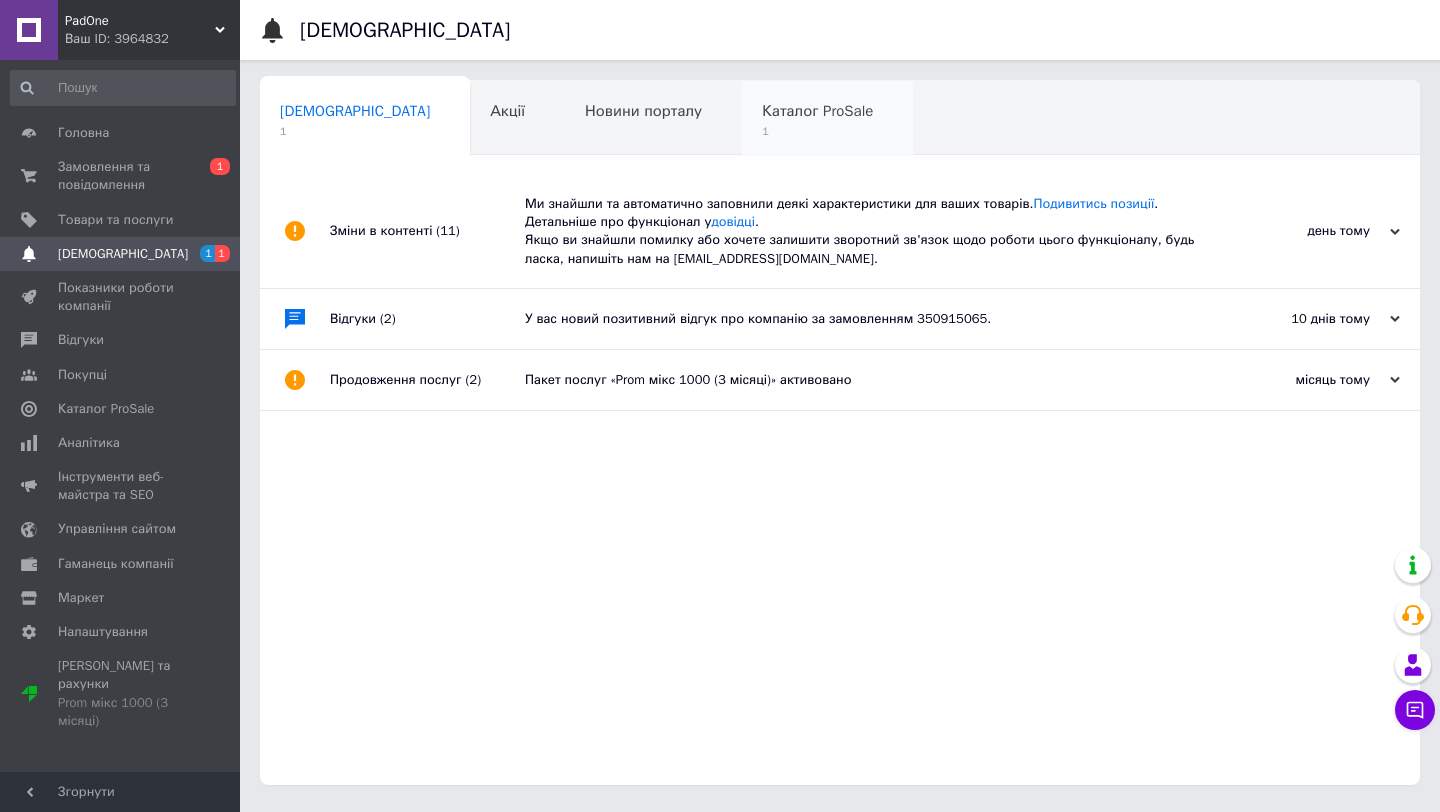 click on "1" at bounding box center [817, 131] 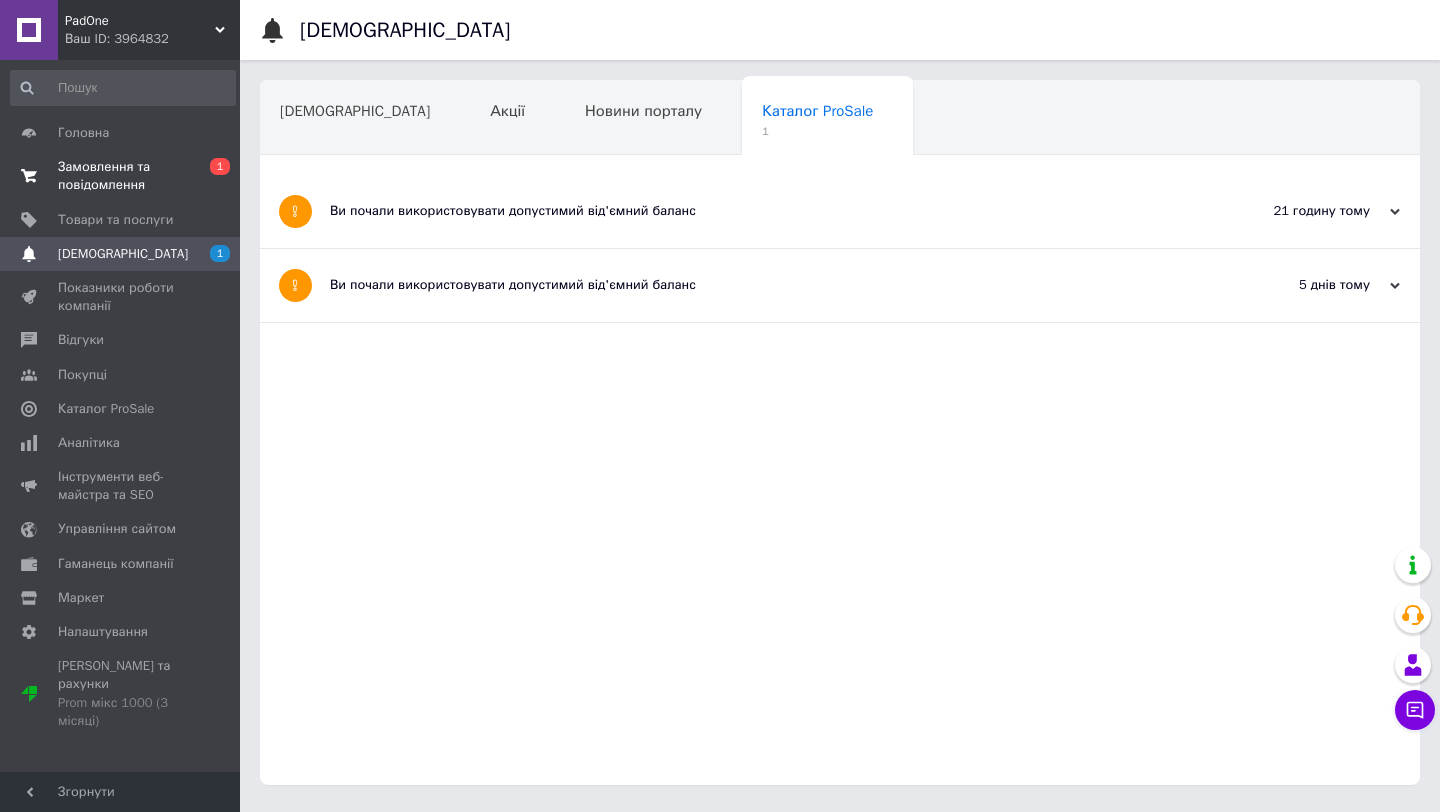click on "Замовлення та повідомлення" at bounding box center (121, 176) 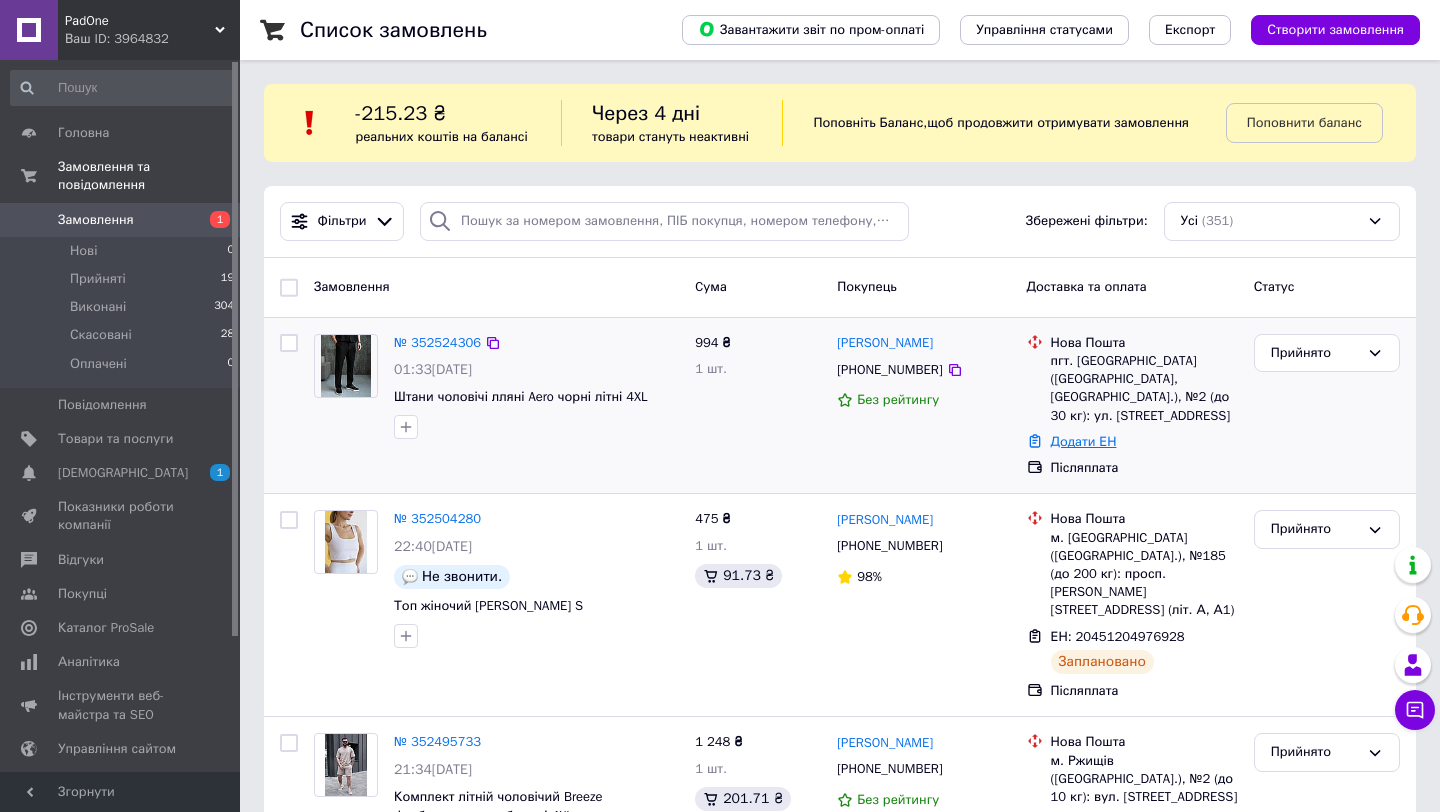 click on "Додати ЕН" at bounding box center [1084, 441] 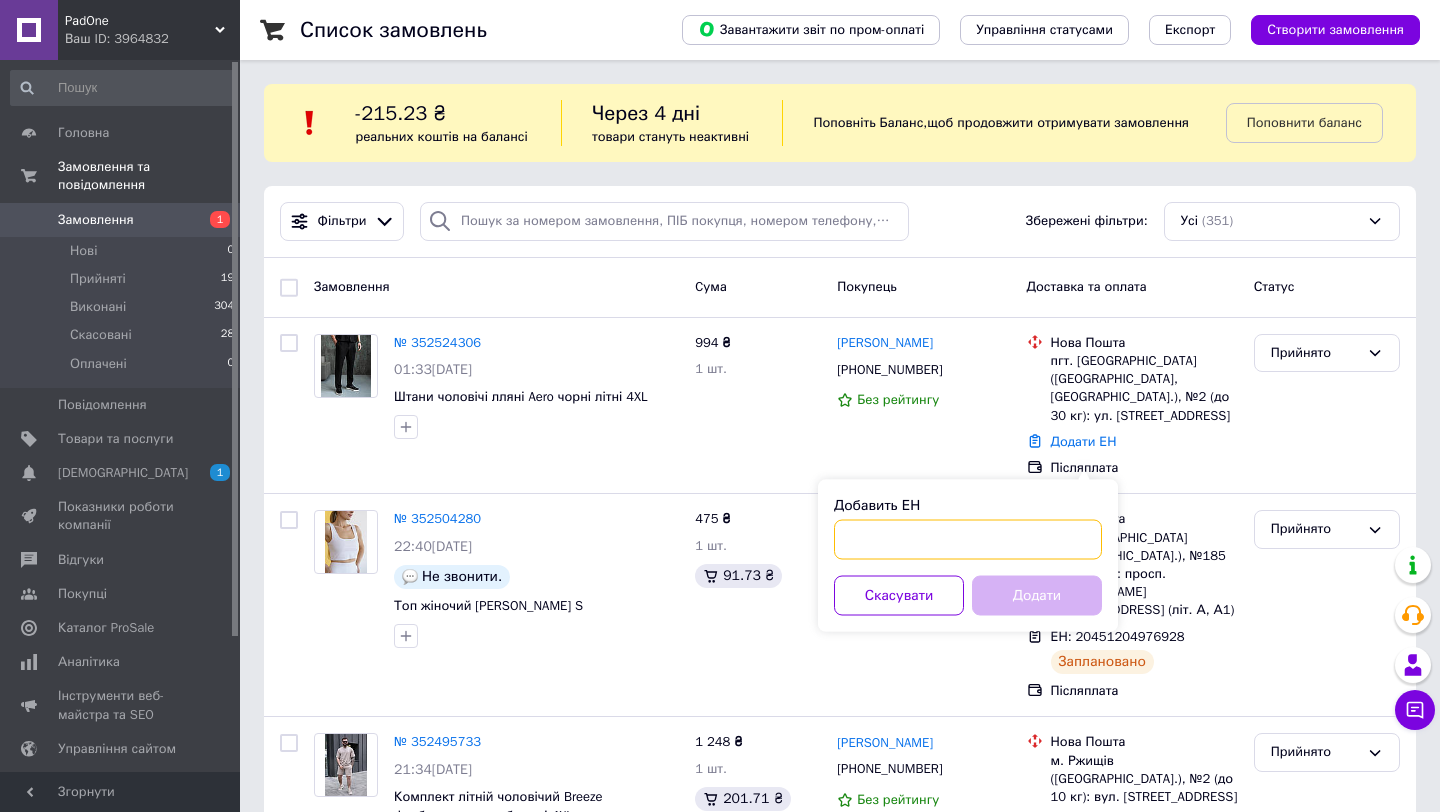 click on "Добавить ЕН" at bounding box center [968, 540] 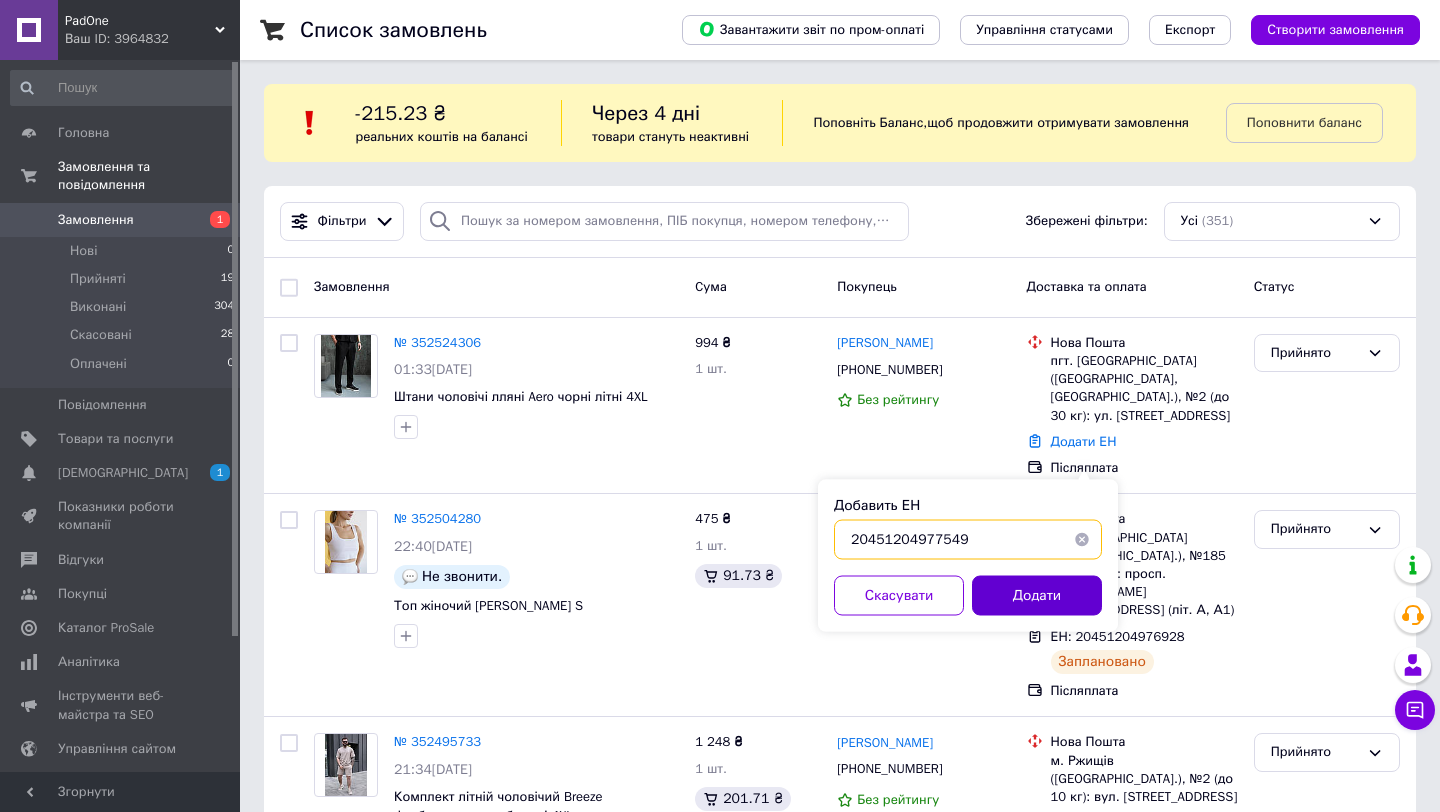 type on "20451204977549" 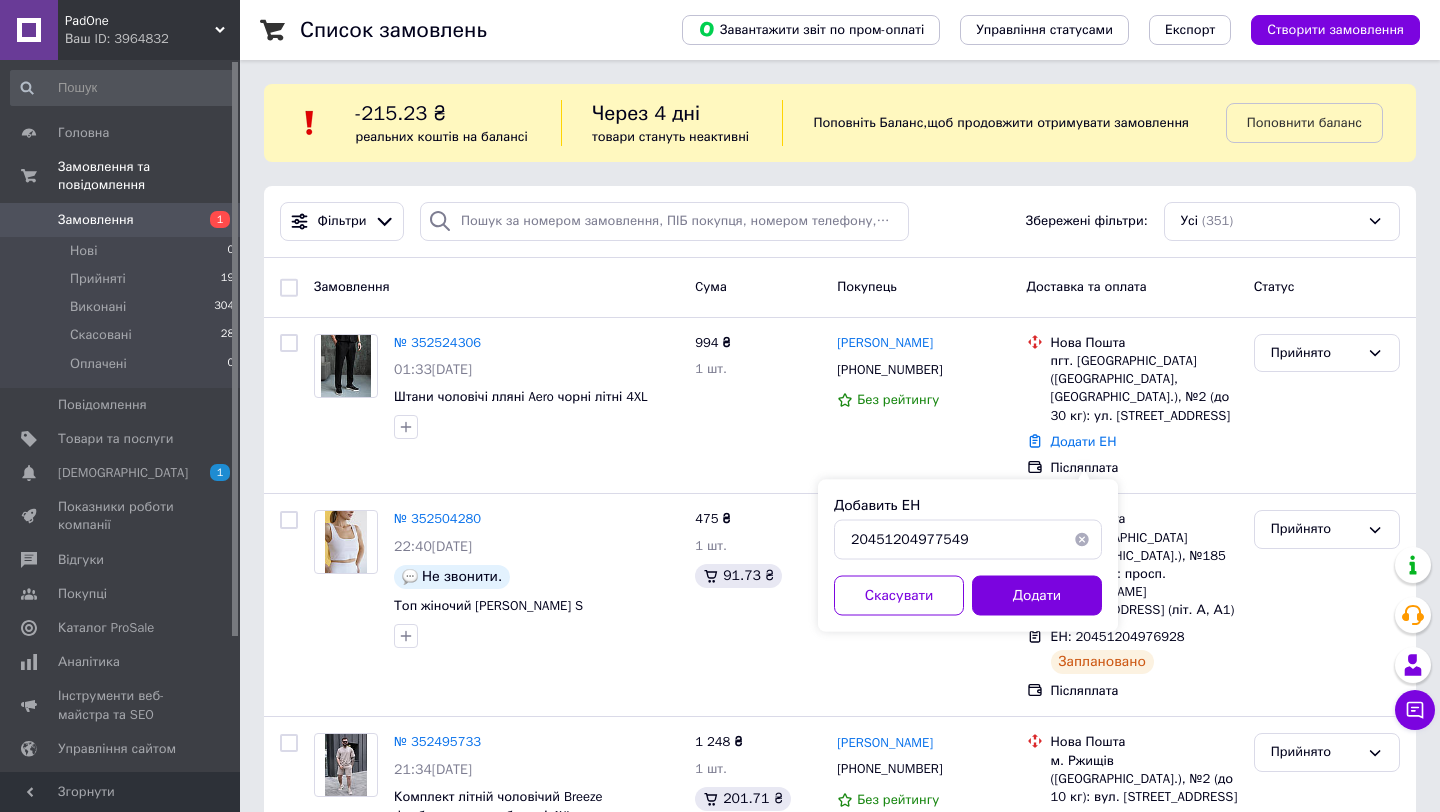 click on "Додати" at bounding box center [1037, 596] 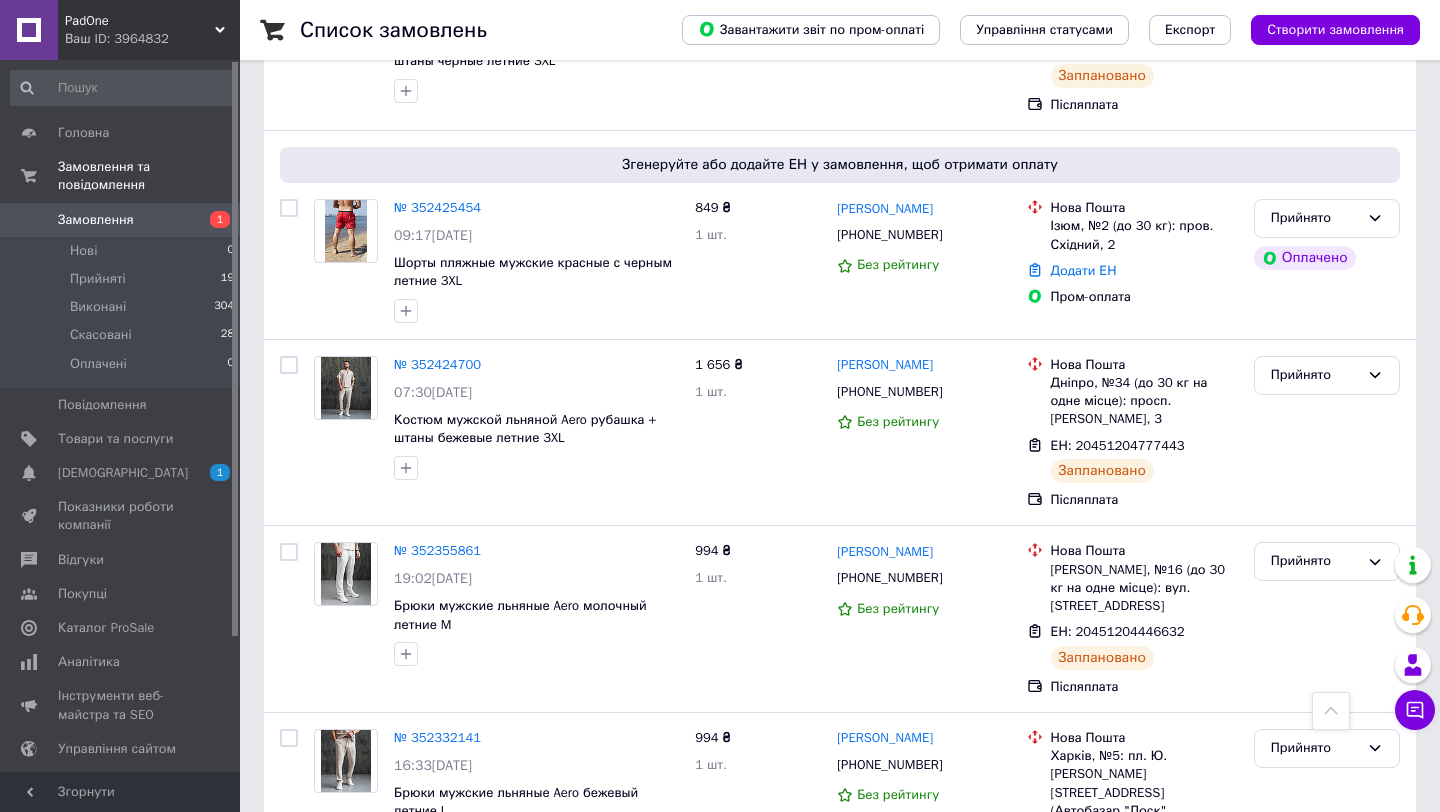 scroll, scrollTop: 1049, scrollLeft: 0, axis: vertical 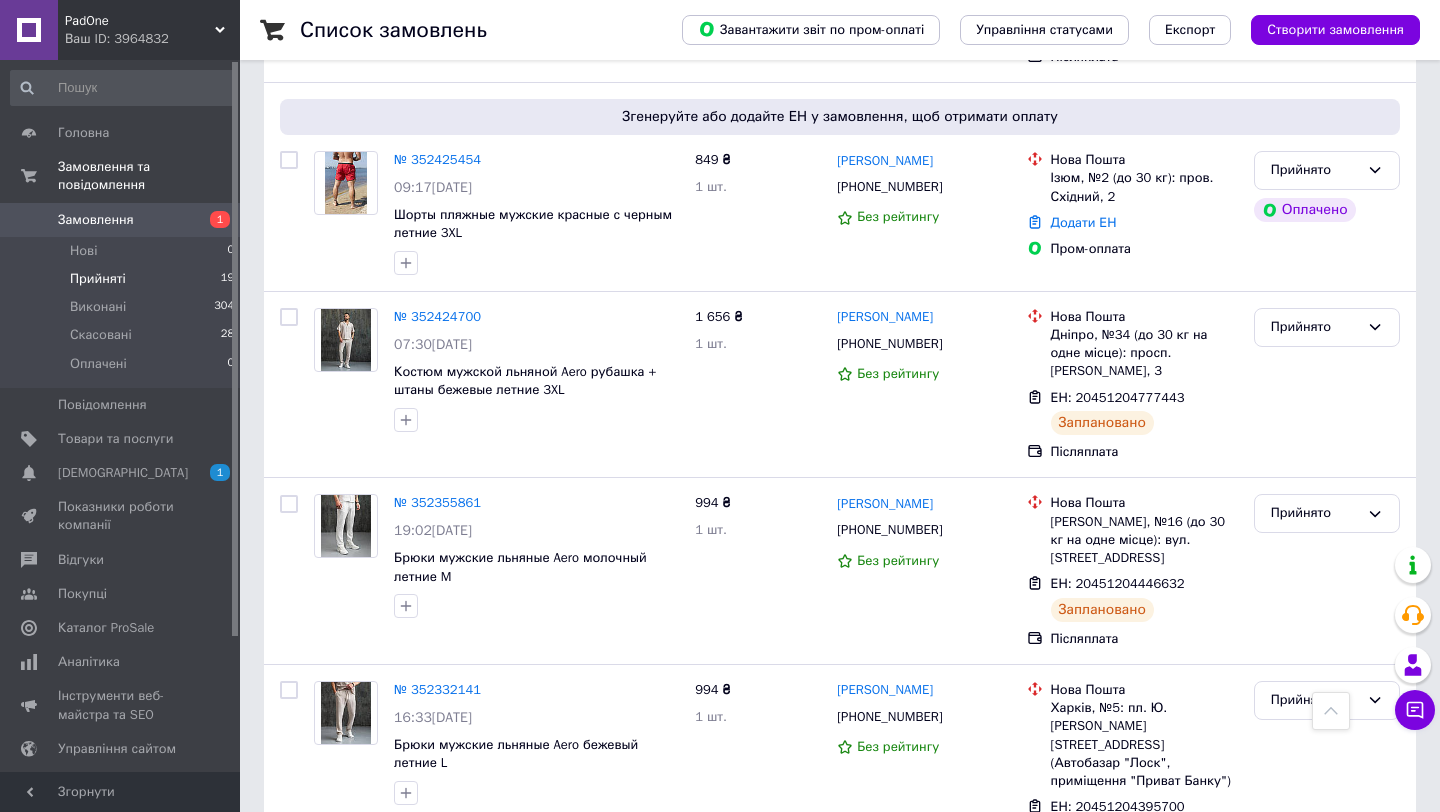 click on "Прийняті" at bounding box center (98, 279) 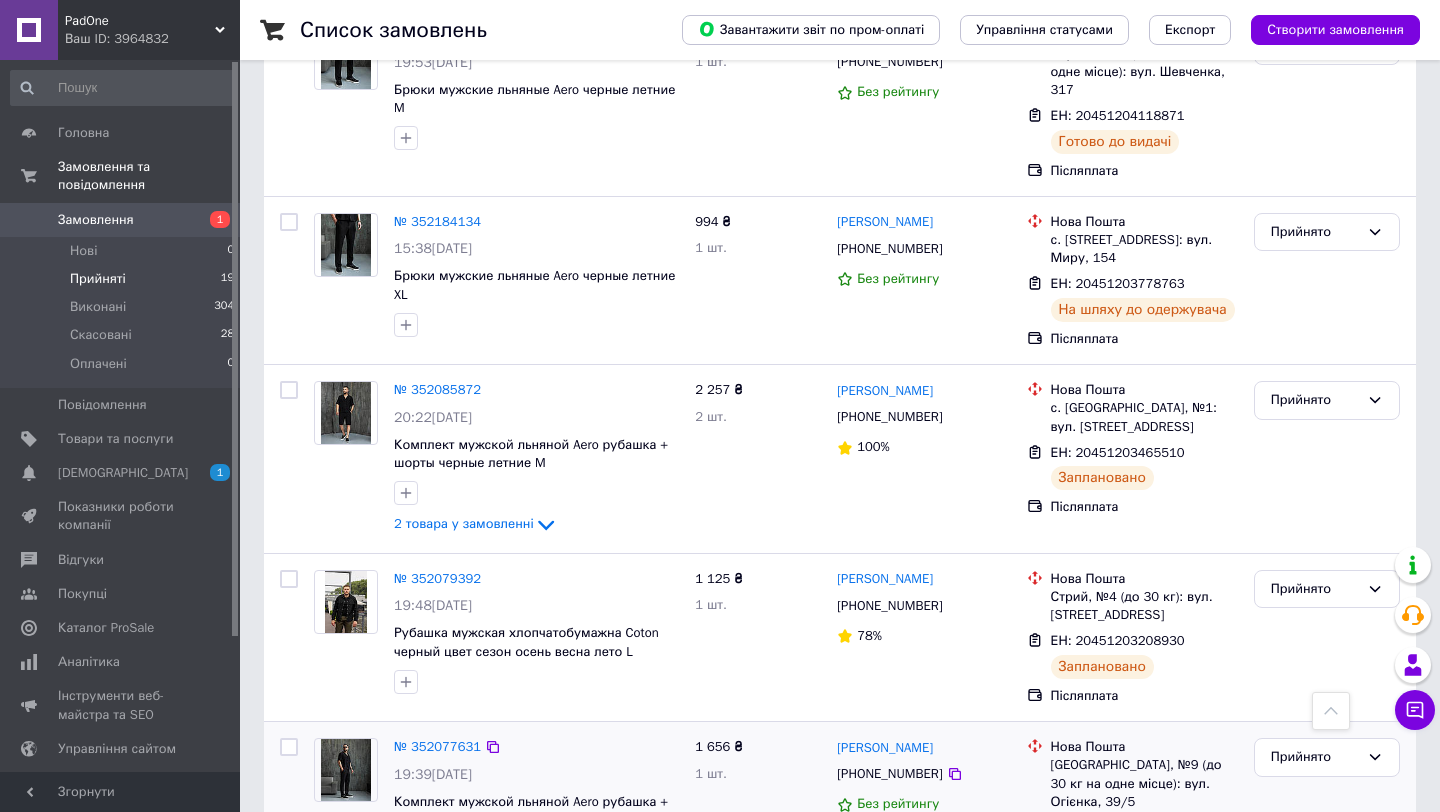 scroll, scrollTop: 2218, scrollLeft: 0, axis: vertical 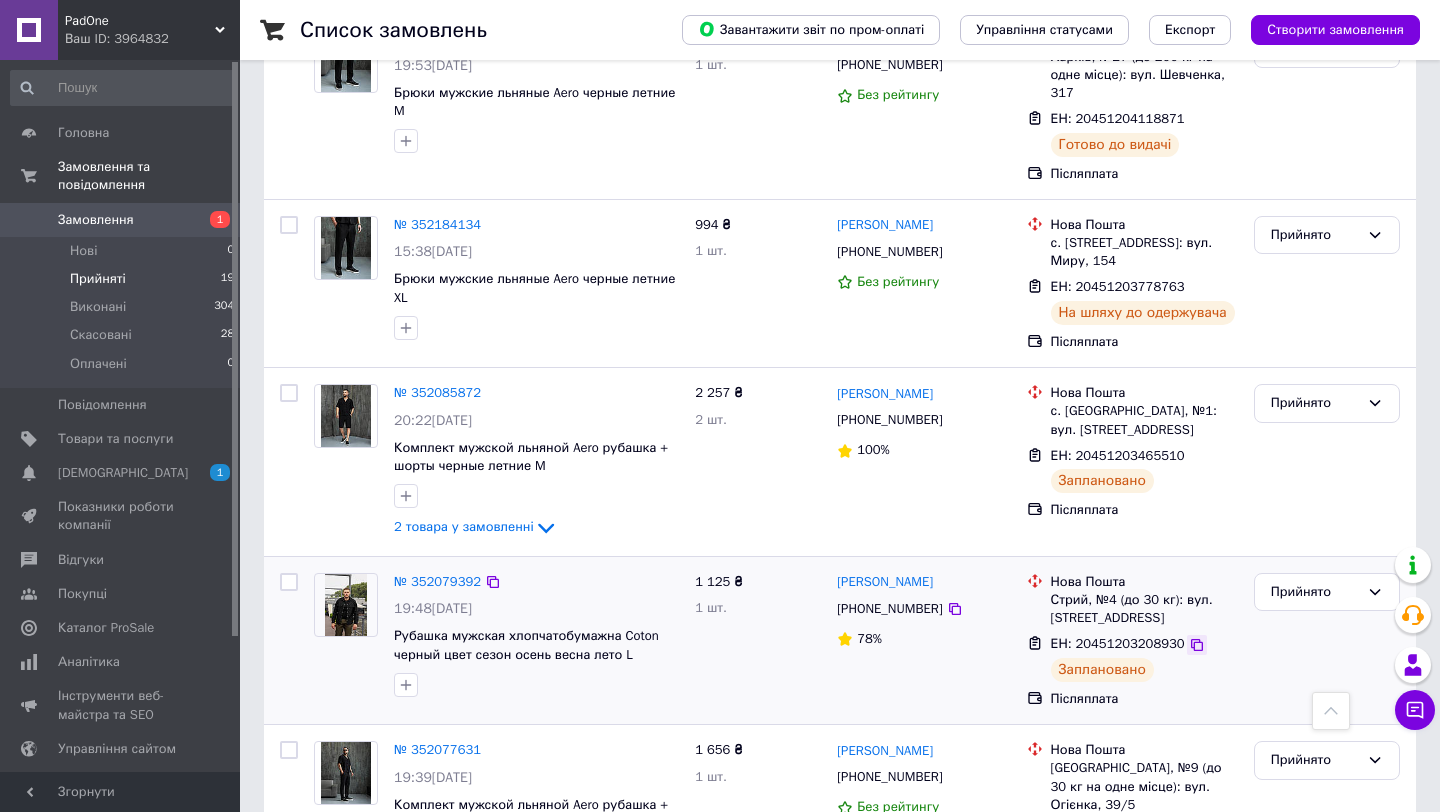 click 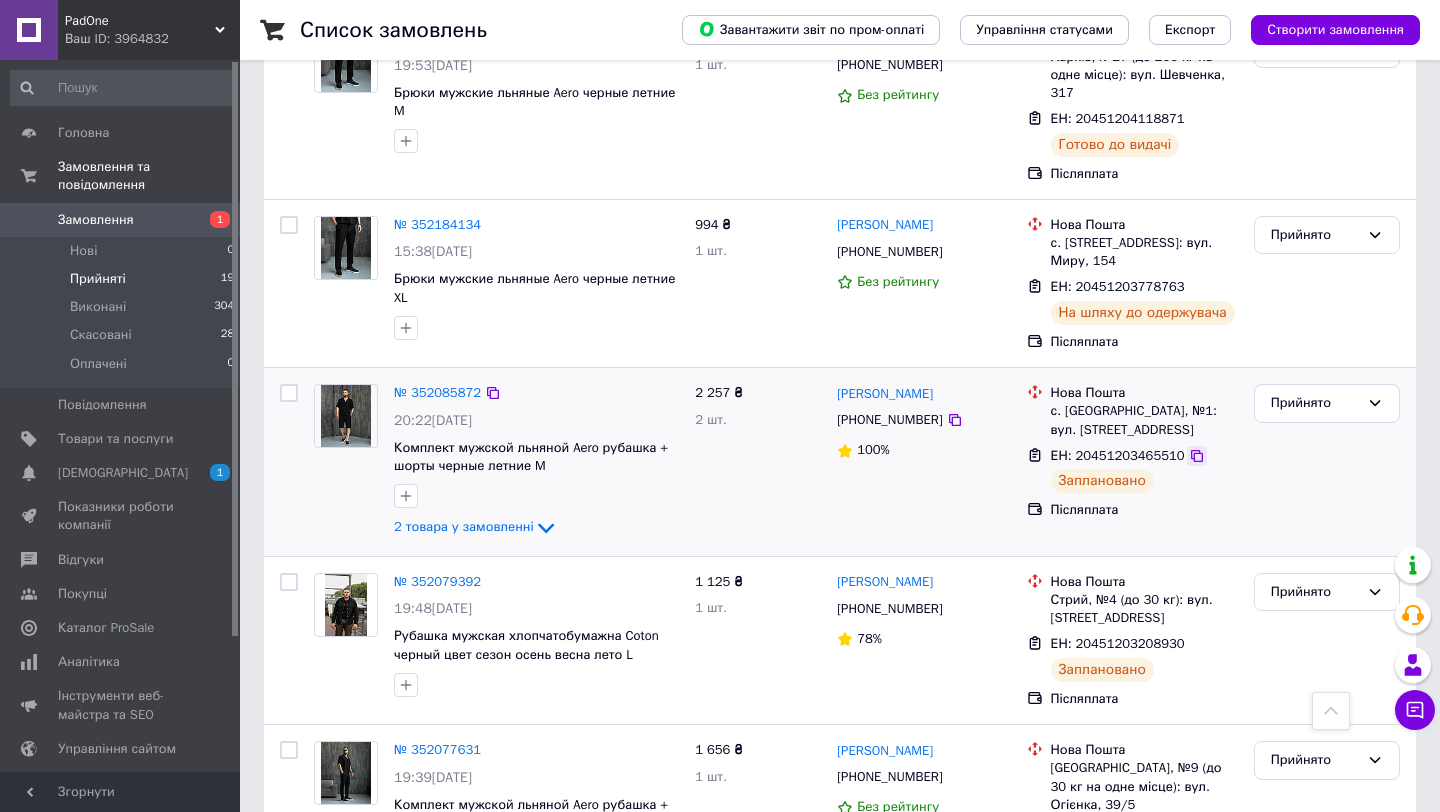 click 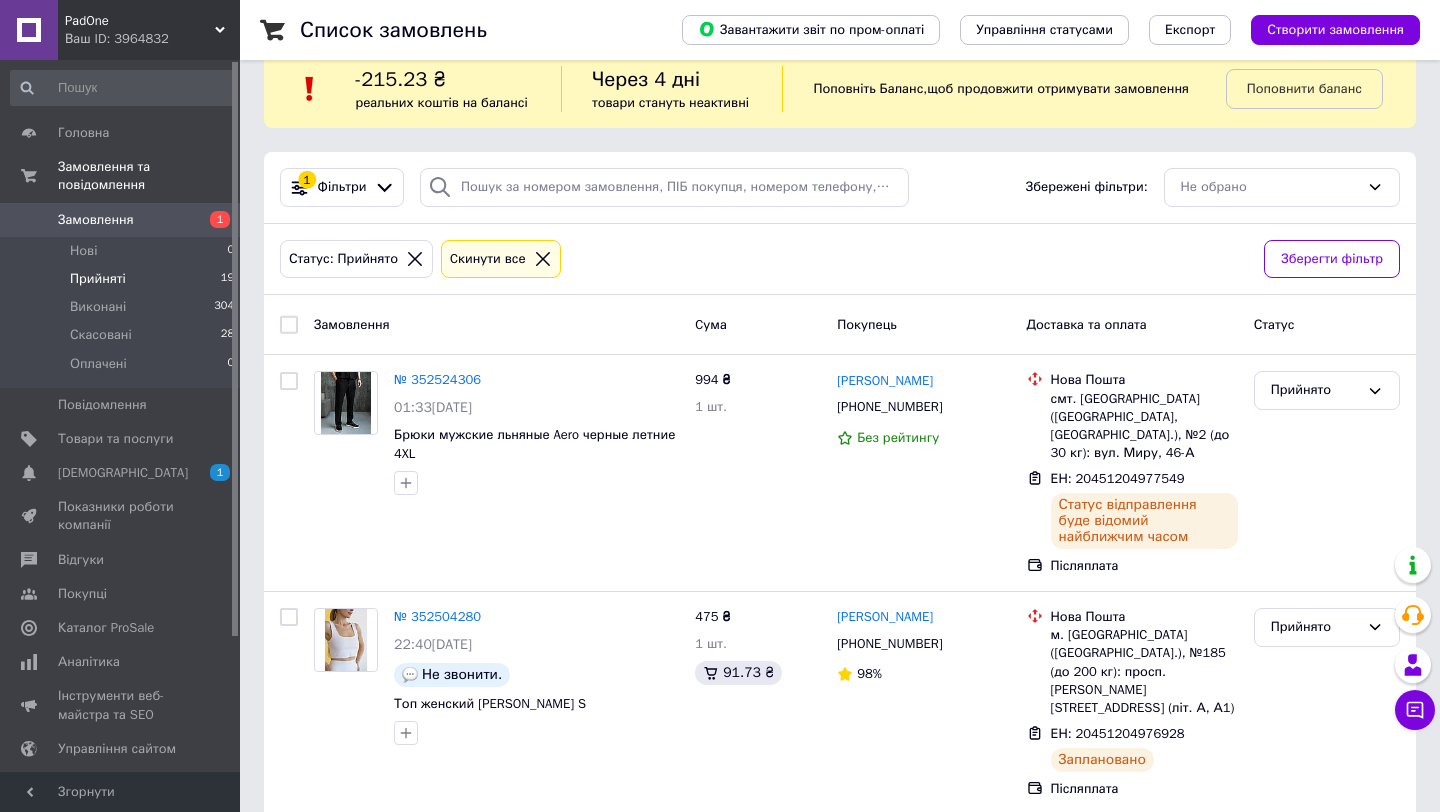 scroll, scrollTop: 27, scrollLeft: 0, axis: vertical 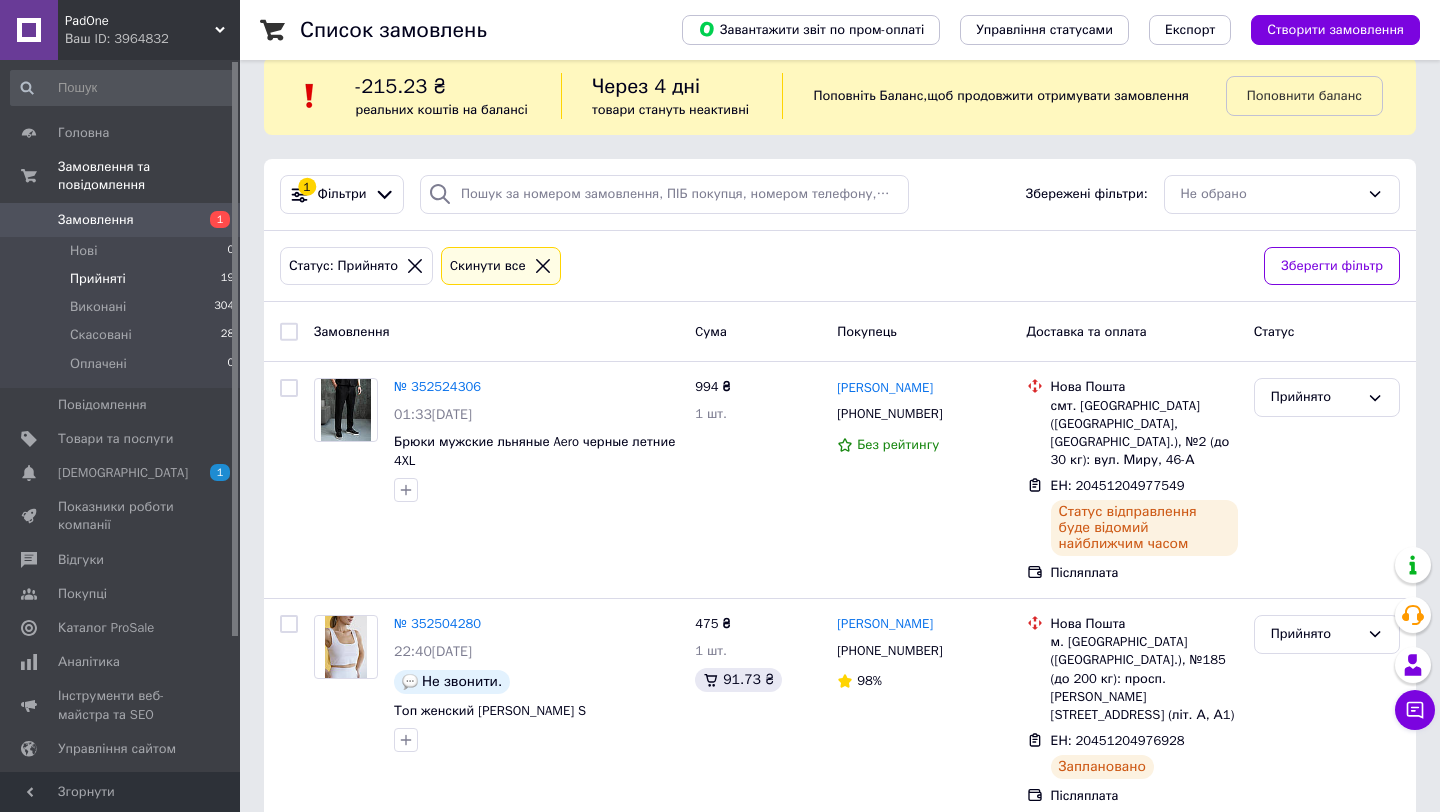 click on "Замовлення" at bounding box center (96, 220) 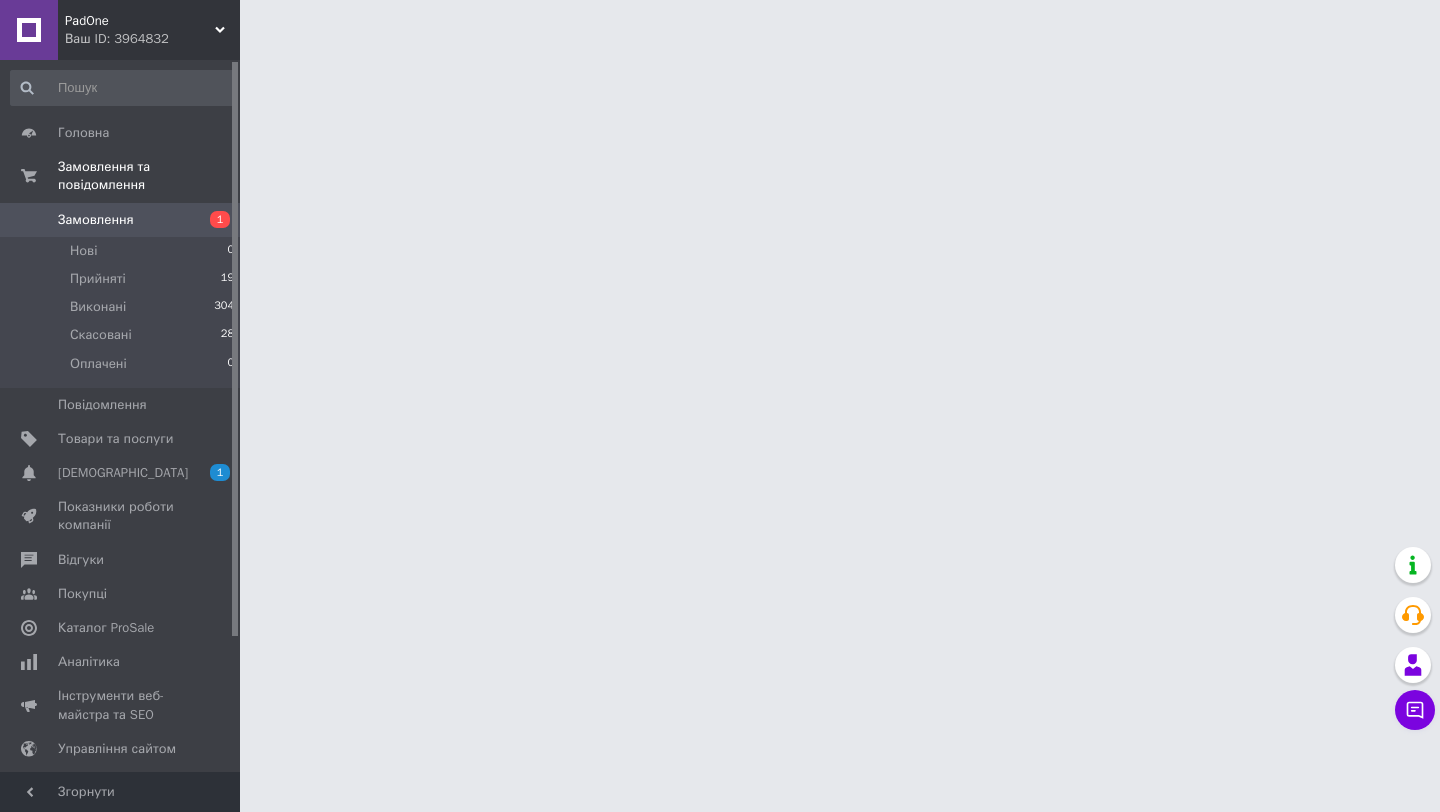 scroll, scrollTop: 0, scrollLeft: 0, axis: both 